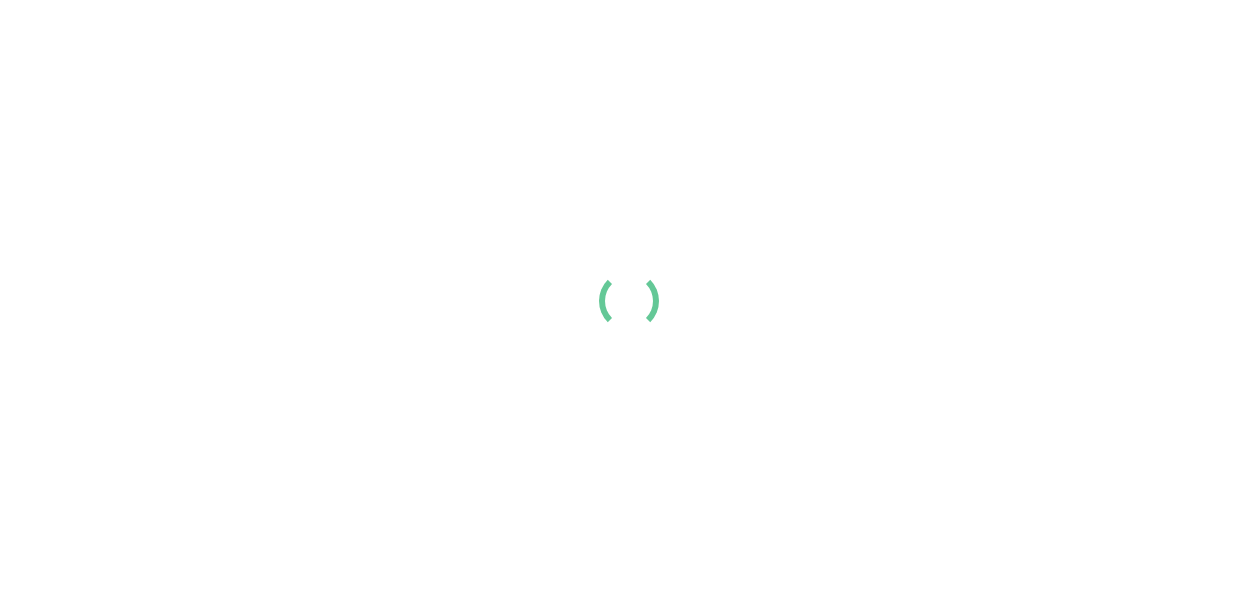 scroll, scrollTop: 0, scrollLeft: 0, axis: both 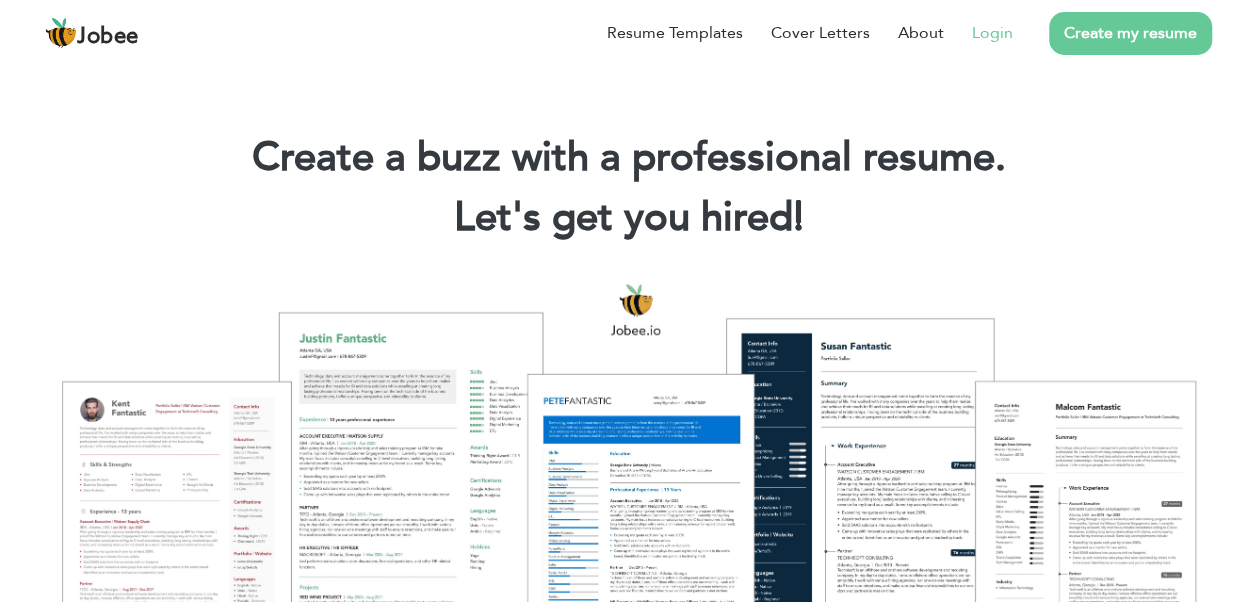 click on "Login" at bounding box center (992, 33) 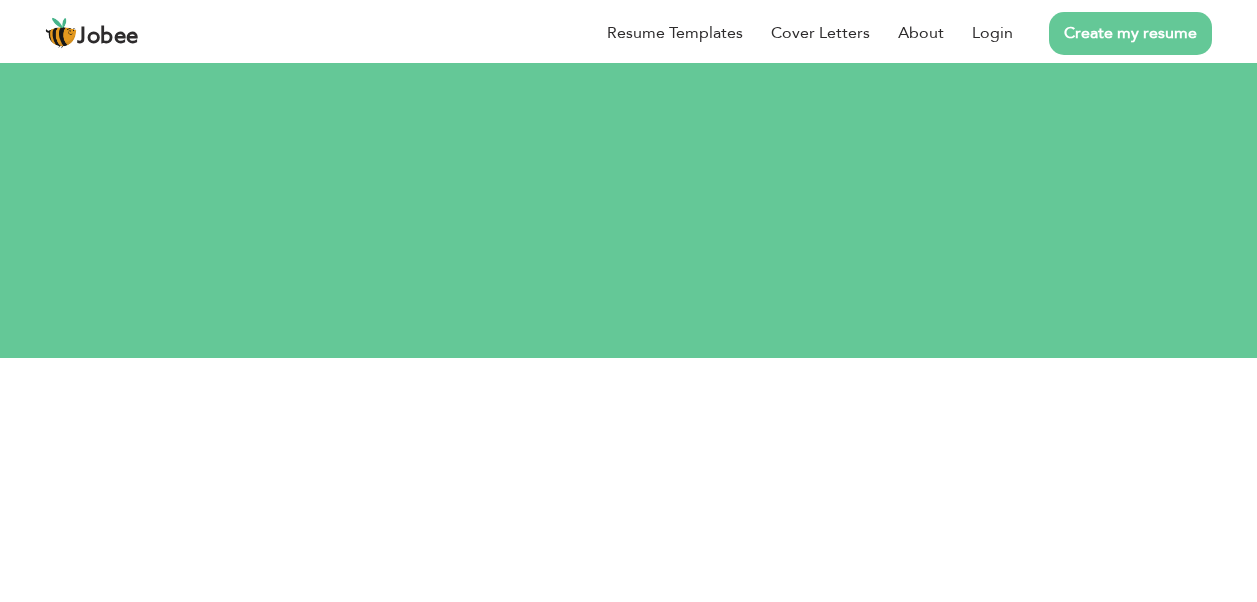 scroll, scrollTop: 0, scrollLeft: 0, axis: both 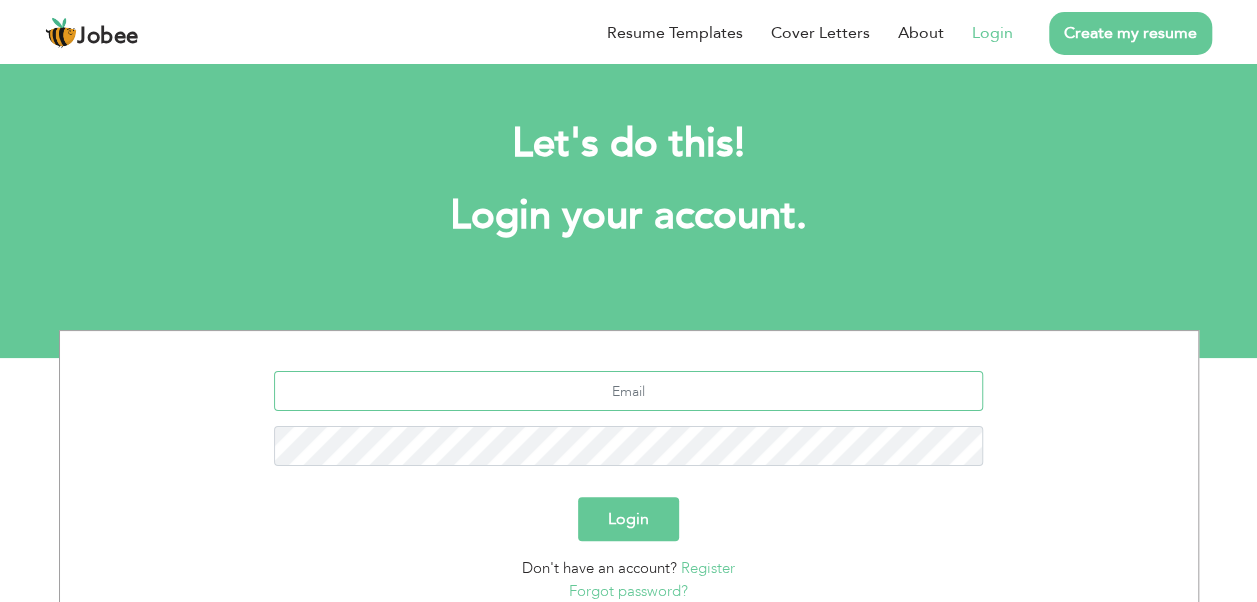 type on "[EMAIL_ADDRESS][DOMAIN_NAME]" 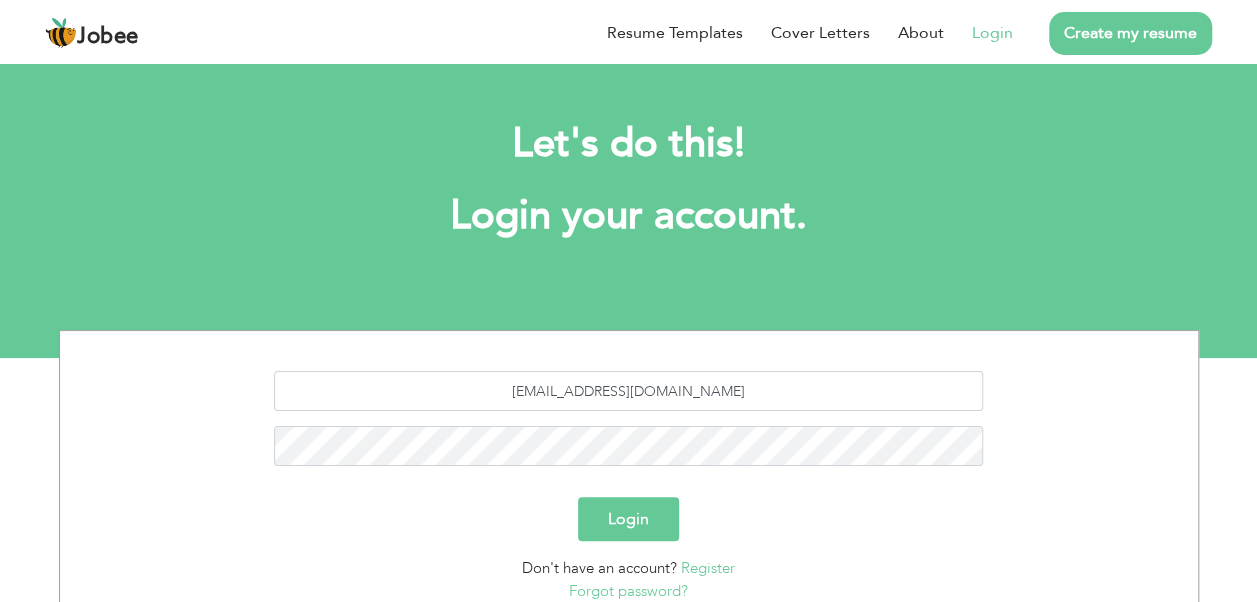 click on "Login" at bounding box center (628, 519) 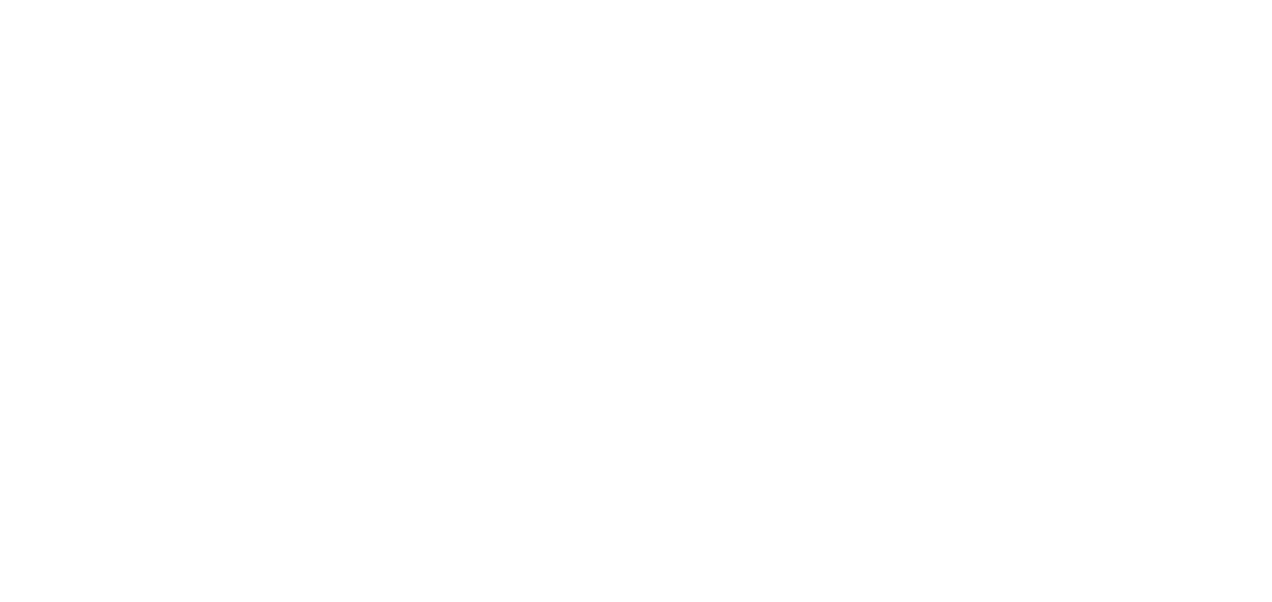 scroll, scrollTop: 0, scrollLeft: 0, axis: both 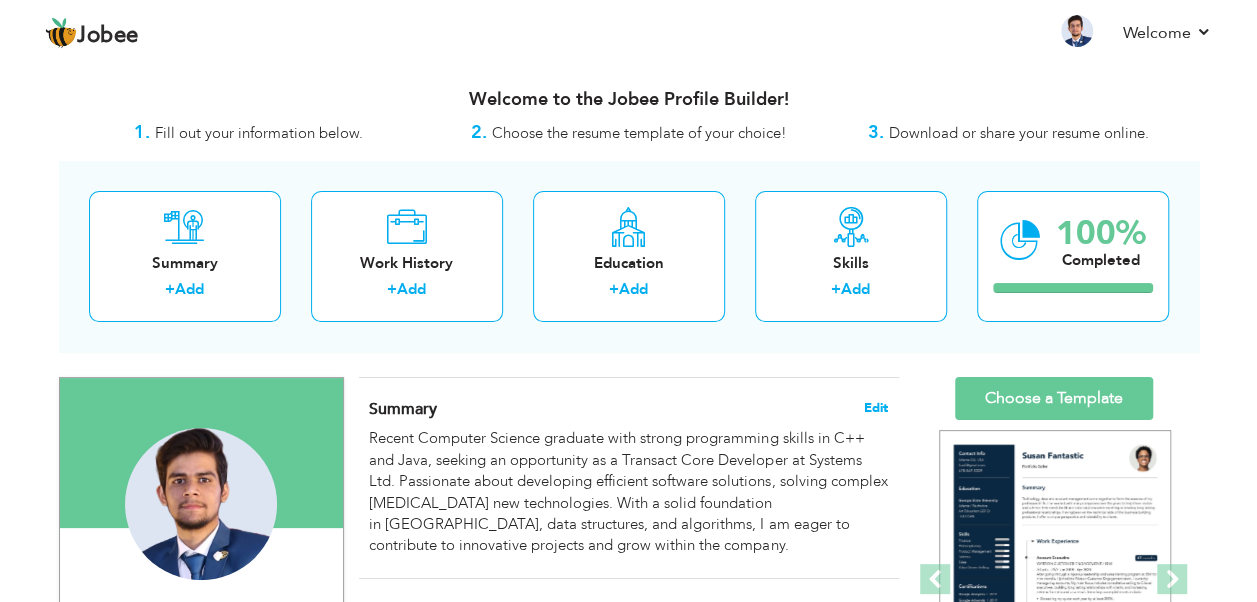 click on "Edit" at bounding box center [876, 408] 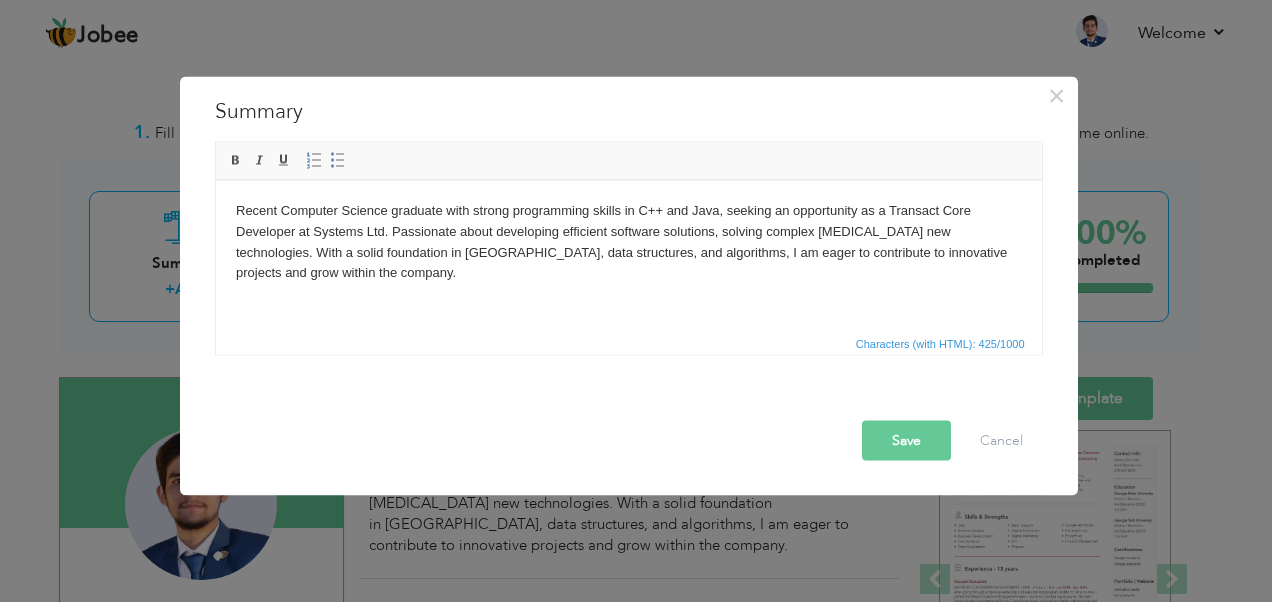 click on "Recent Computer Science graduate with strong programming skills in C++ and Java, seeking an opportunity as a Transact Core Developer at Systems Ltd. Passionate about developing efficient software solutions, solving complex problems, and learning new technologies. With a solid foundation in OOP, data structures, and algorithms, I am eager to contribute to innovative projects and grow within the company." at bounding box center [628, 241] 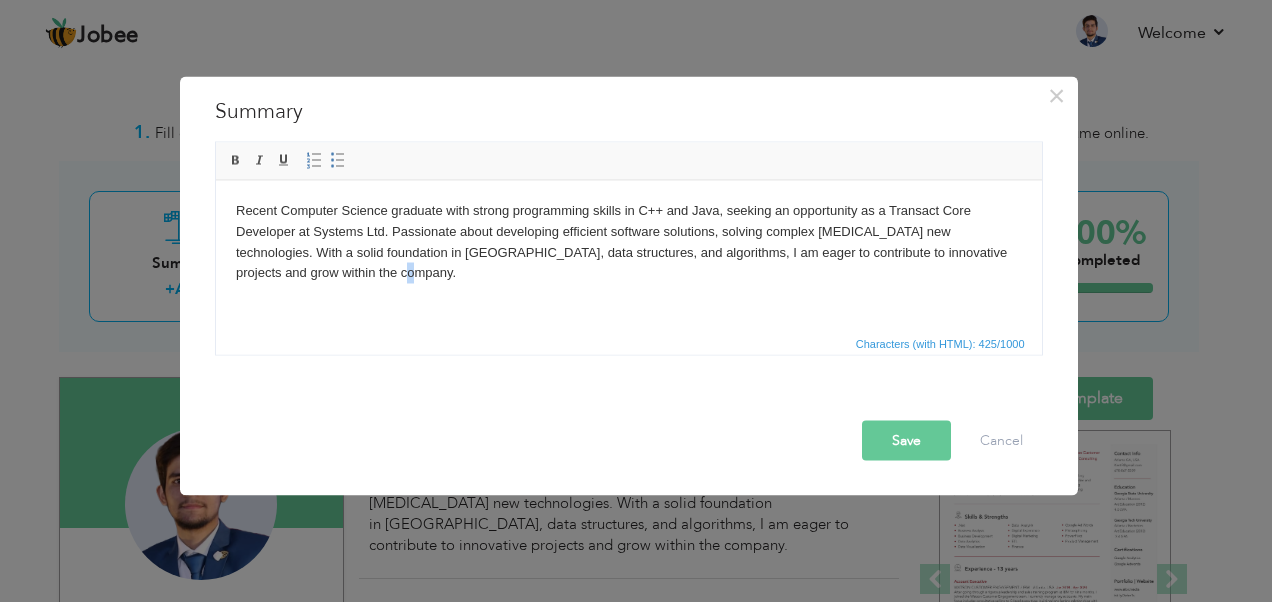 click on "Recent Computer Science graduate with strong programming skills in C++ and Java, seeking an opportunity as a Transact Core Developer at Systems Ltd. Passionate about developing efficient software solutions, solving complex problems, and learning new technologies. With a solid foundation in OOP, data structures, and algorithms, I am eager to contribute to innovative projects and grow within the company." at bounding box center (628, 241) 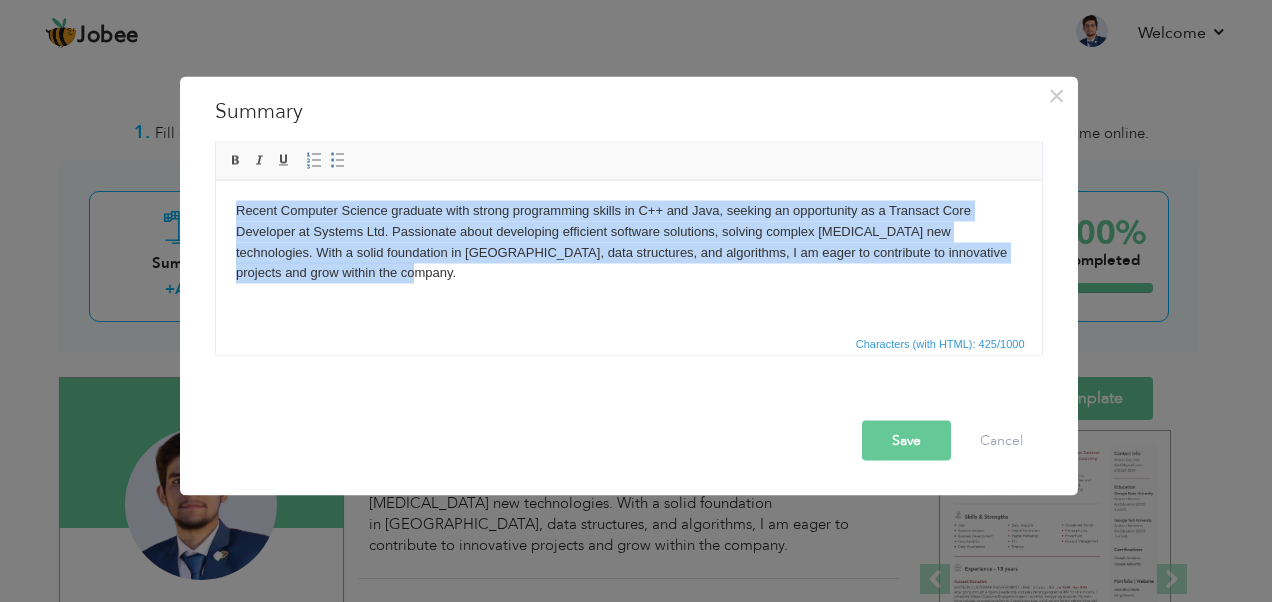 click on "Recent Computer Science graduate with strong programming skills in C++ and Java, seeking an opportunity as a Transact Core Developer at Systems Ltd. Passionate about developing efficient software solutions, solving complex problems, and learning new technologies. With a solid foundation in OOP, data structures, and algorithms, I am eager to contribute to innovative projects and grow within the company." at bounding box center (628, 241) 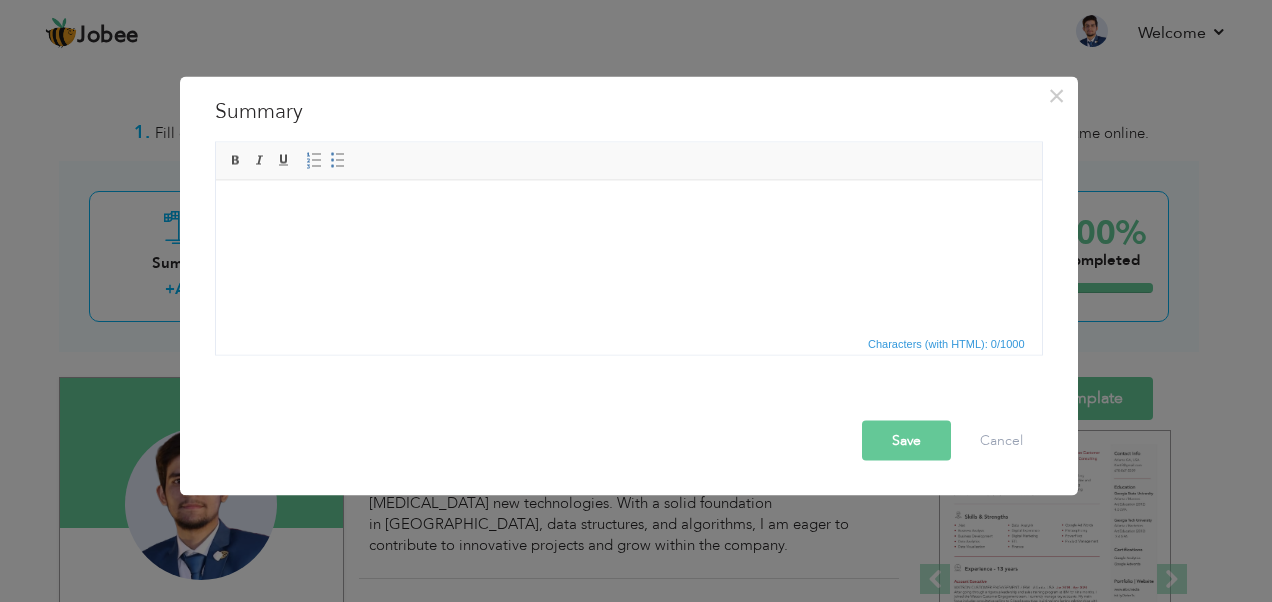 click on "Save
Cancel" at bounding box center [629, 423] 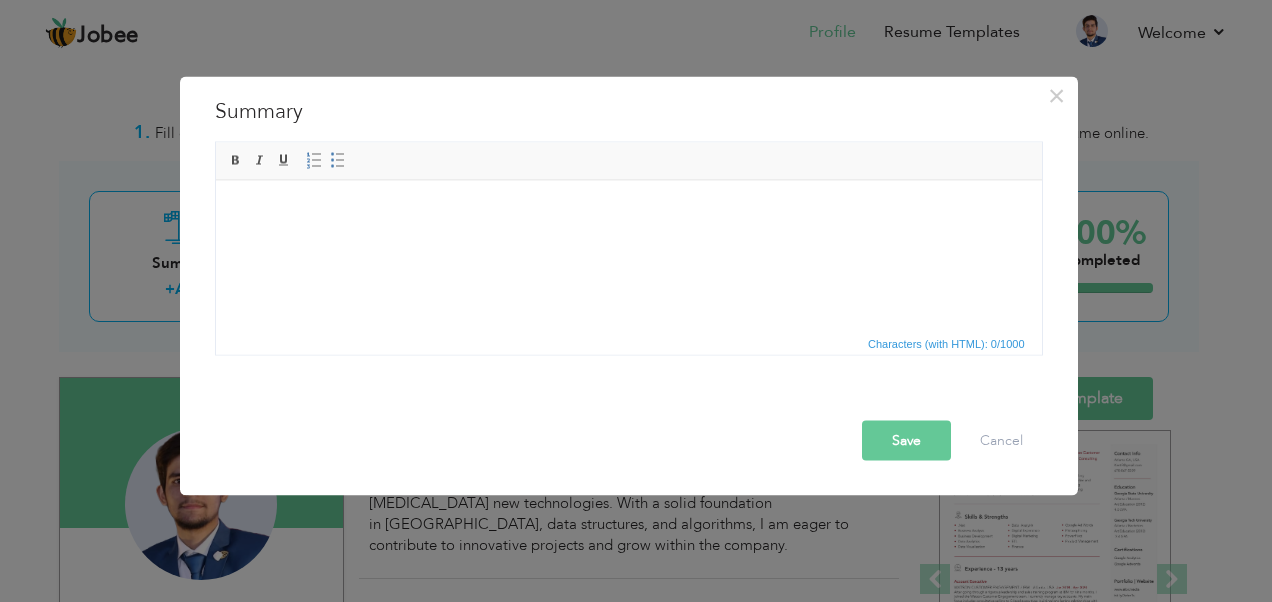 click on "Save" at bounding box center [906, 441] 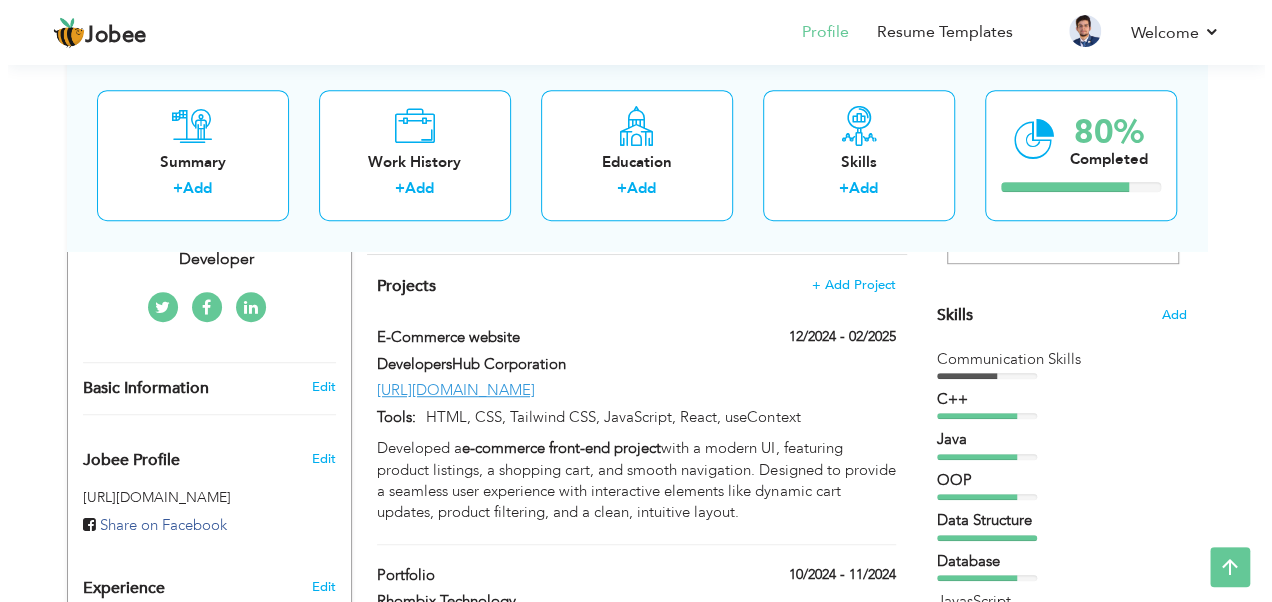 scroll, scrollTop: 443, scrollLeft: 0, axis: vertical 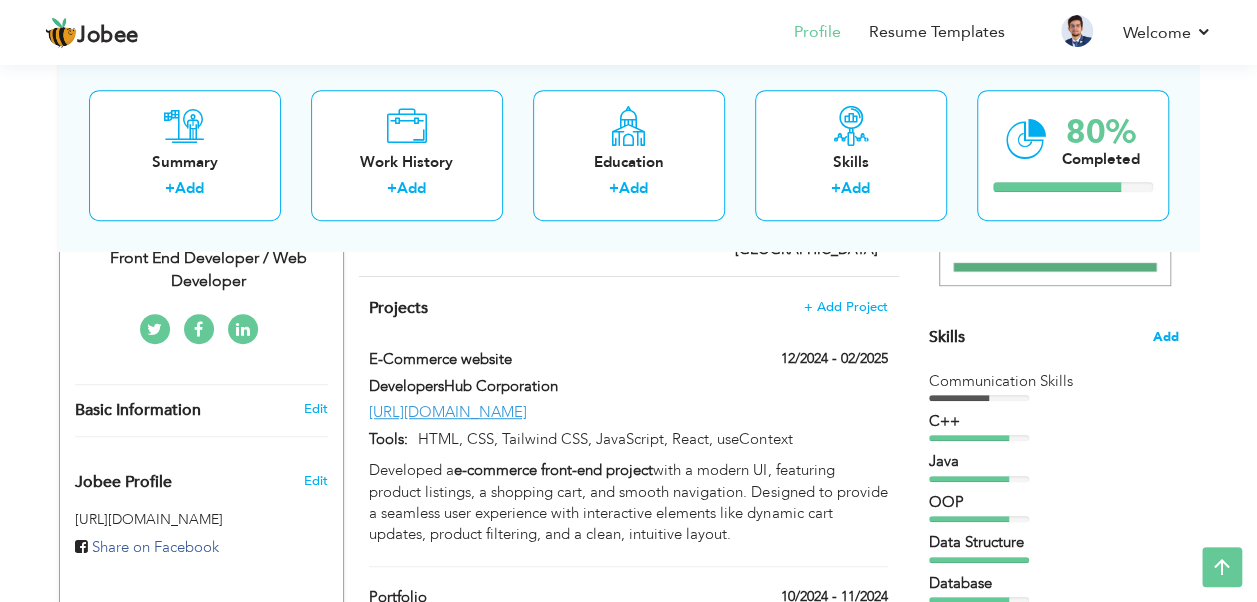 click on "Add" at bounding box center (1166, 337) 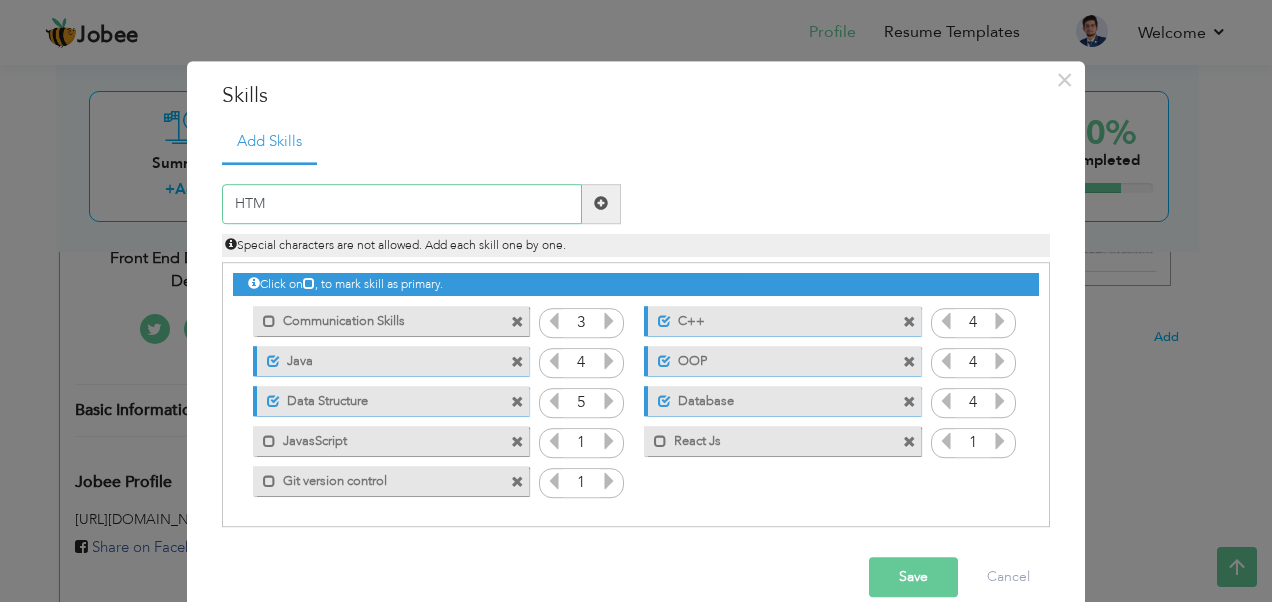 type on "HTML" 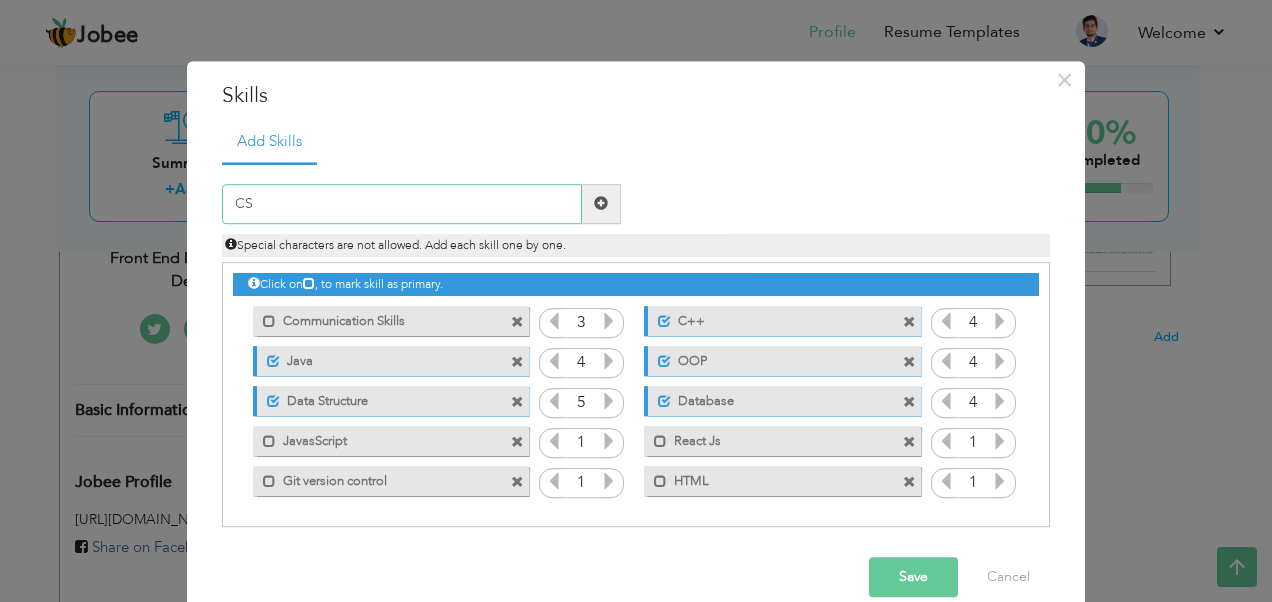 type on "CSS" 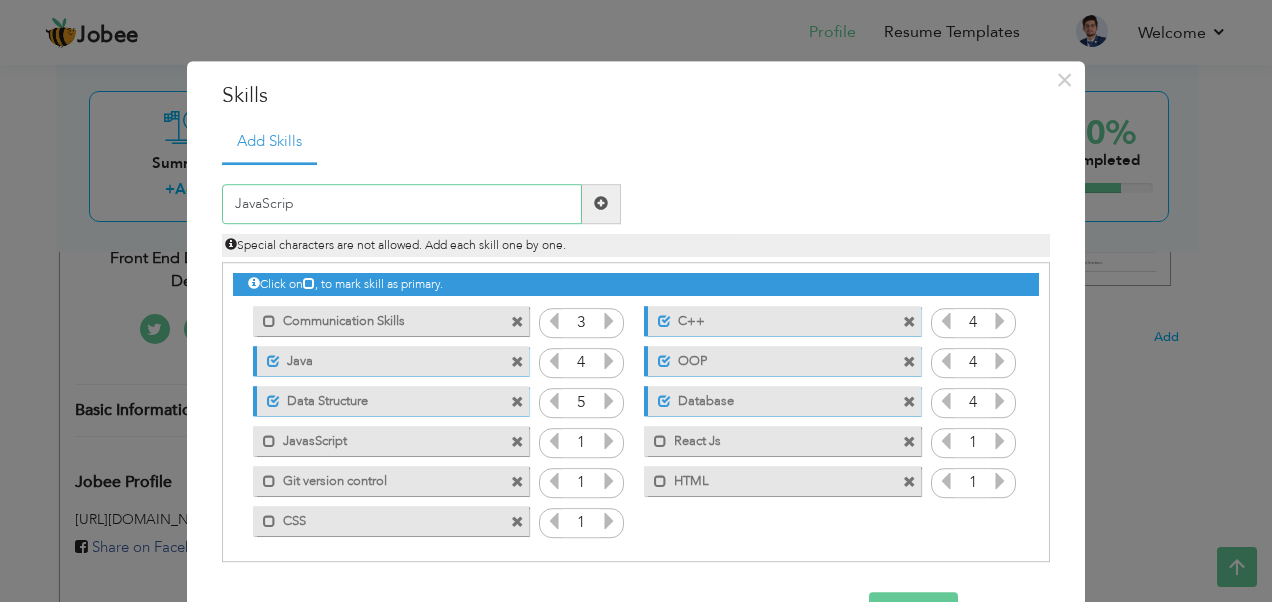 type on "JavaScript" 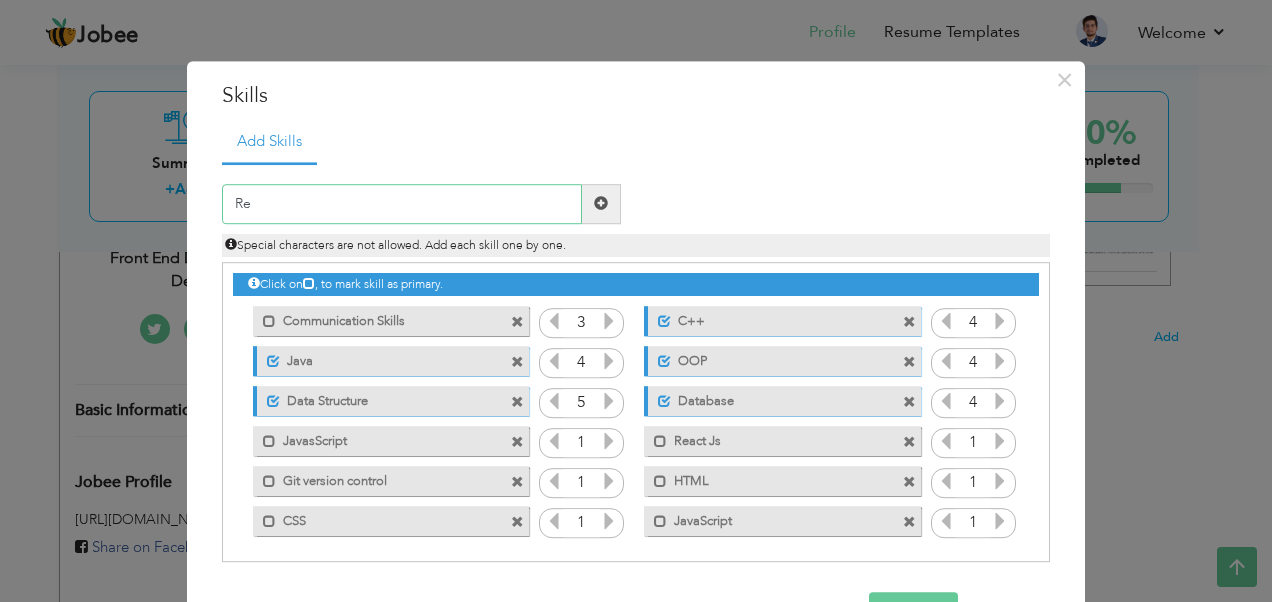 type on "R" 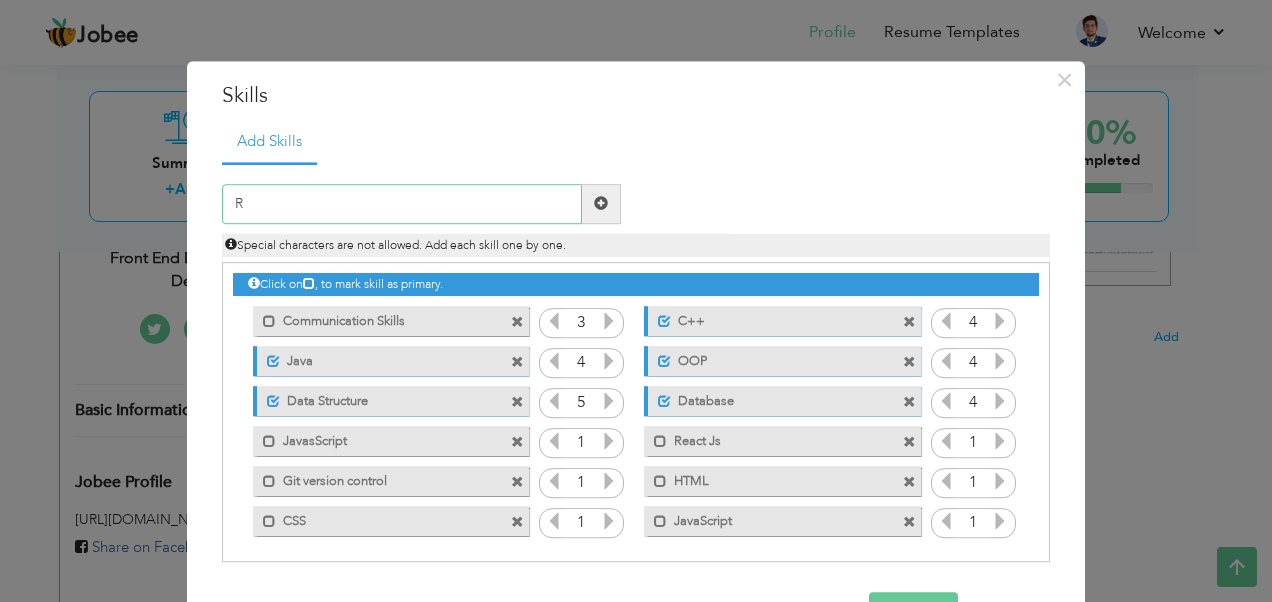 type 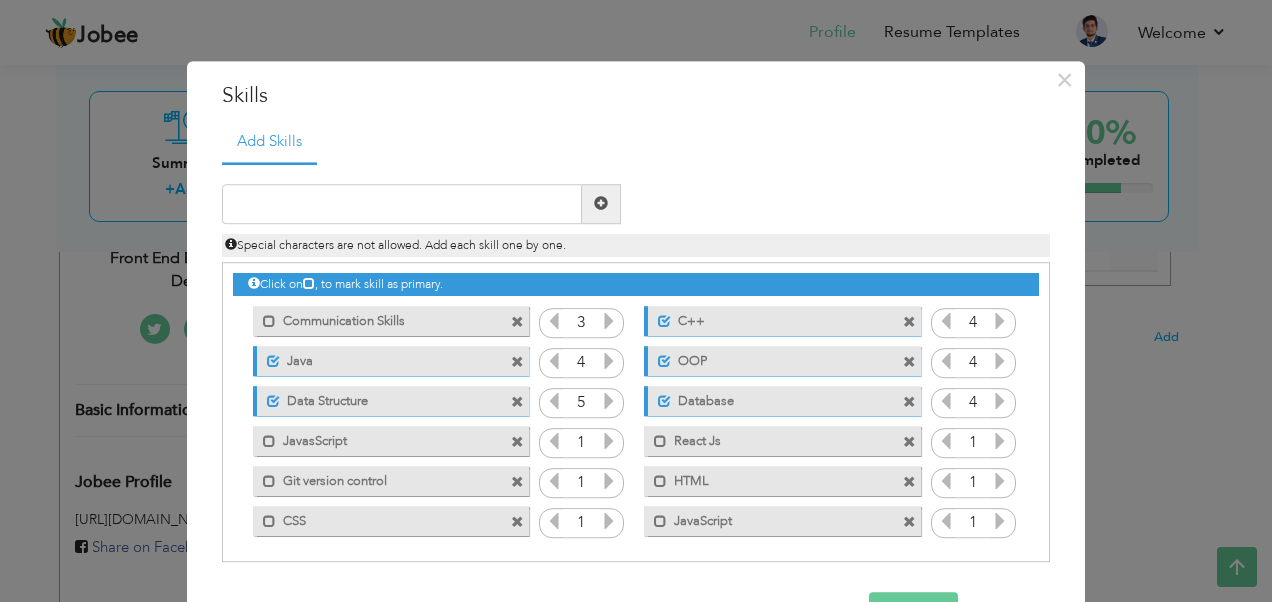 click at bounding box center (517, 442) 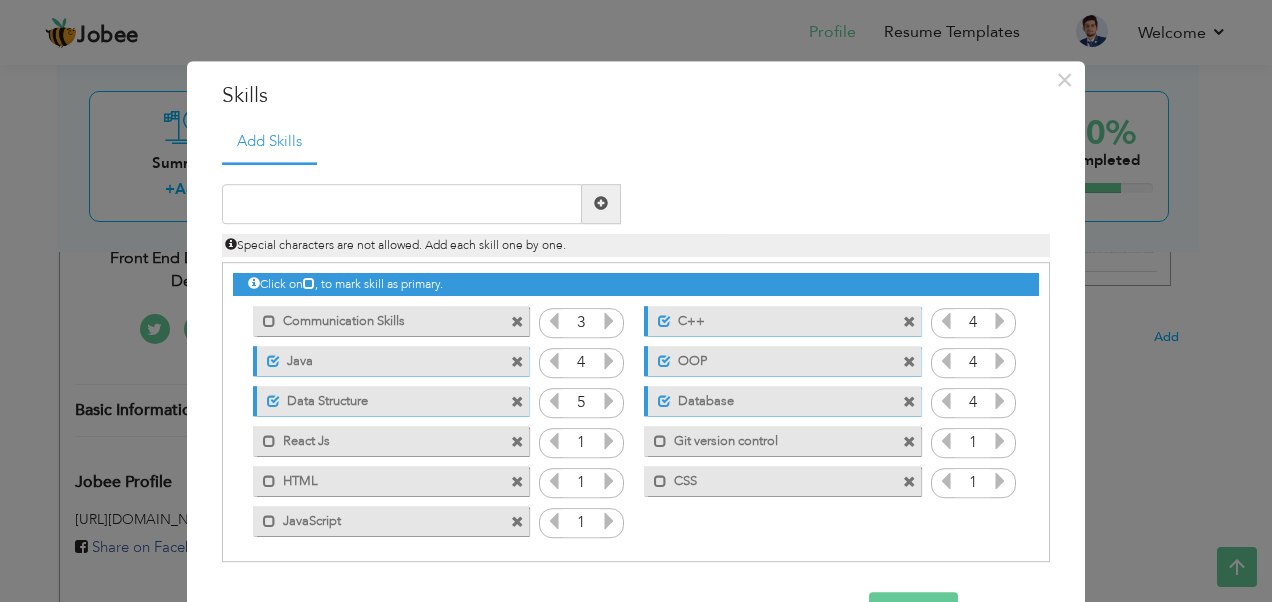 click on "Click on  , to mark skill as primary.
Mark as primary skill. Communication Skills 3 C++" at bounding box center [636, 402] 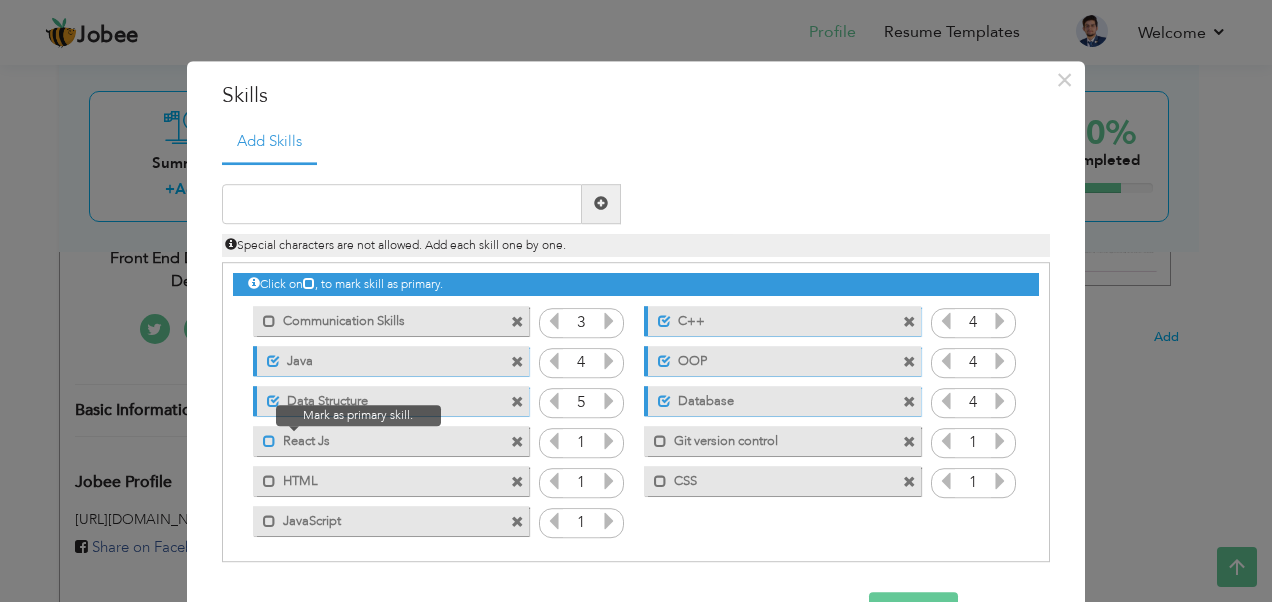 click at bounding box center [269, 441] 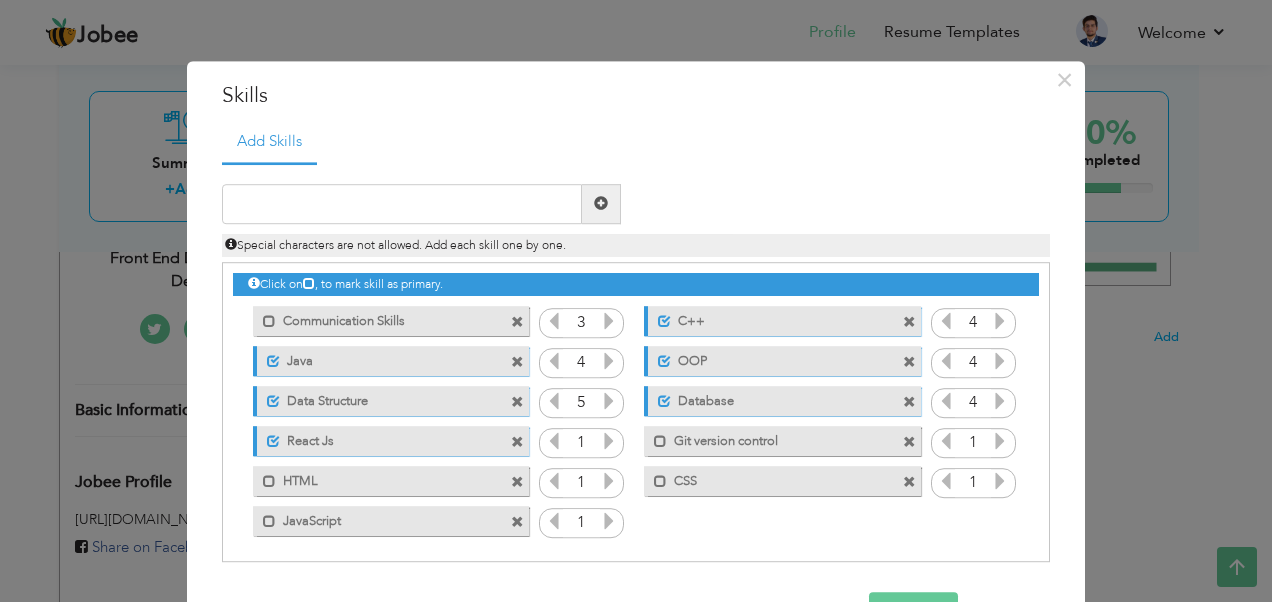 click at bounding box center [609, 441] 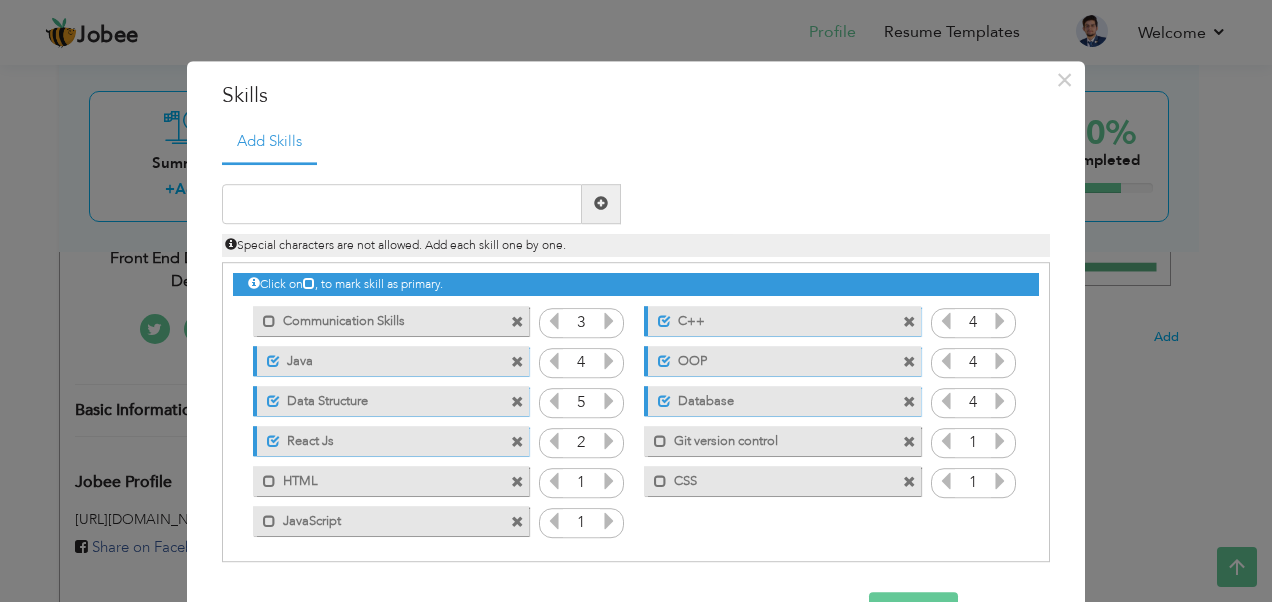 click at bounding box center [609, 481] 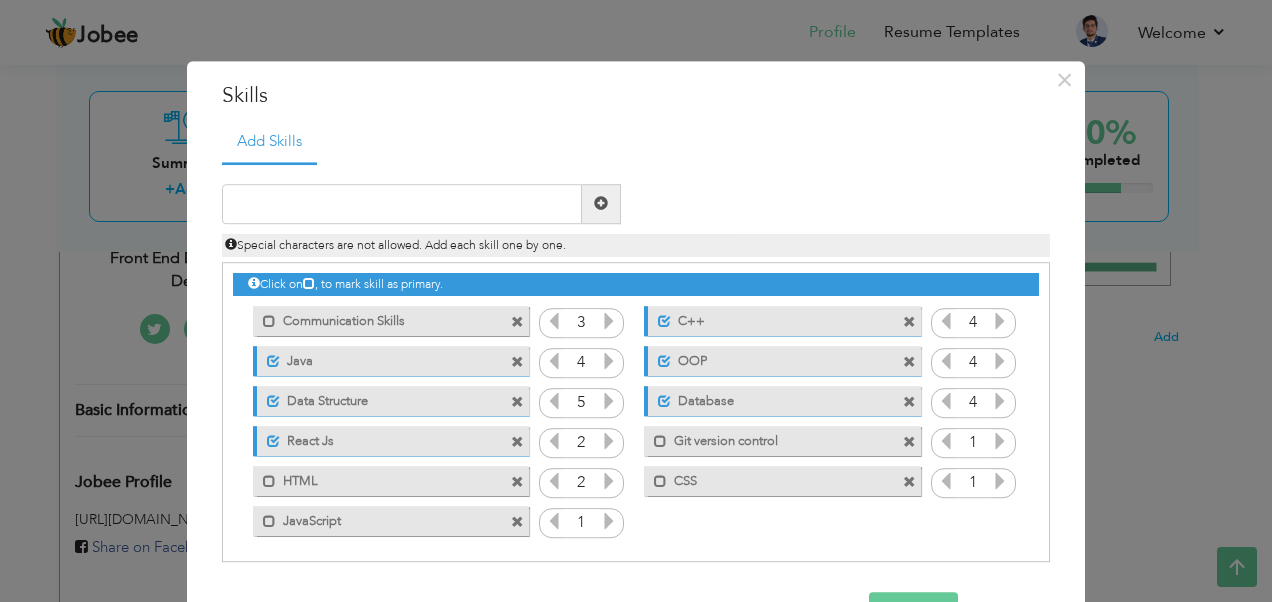 click at bounding box center [609, 481] 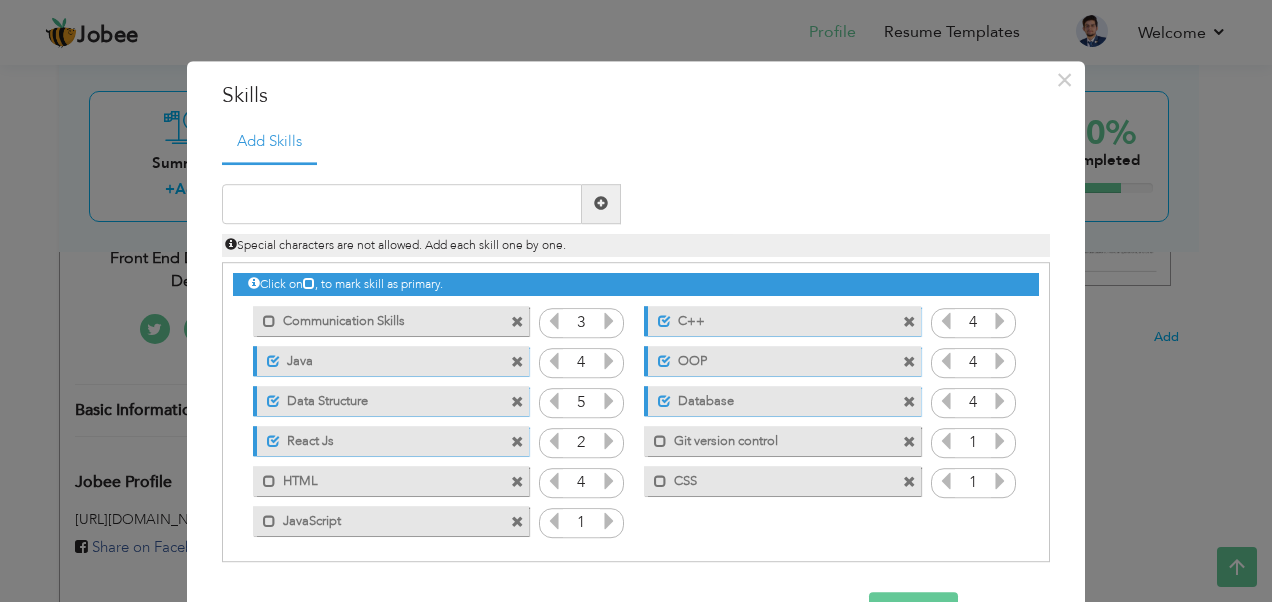click at bounding box center (609, 481) 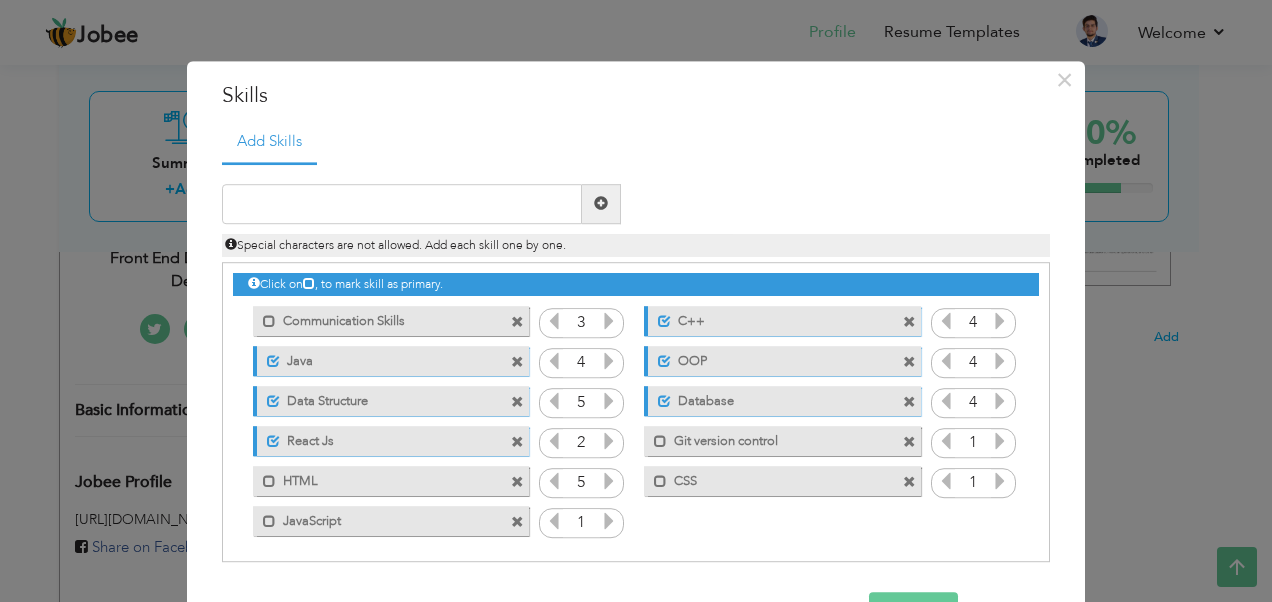 click at bounding box center [609, 481] 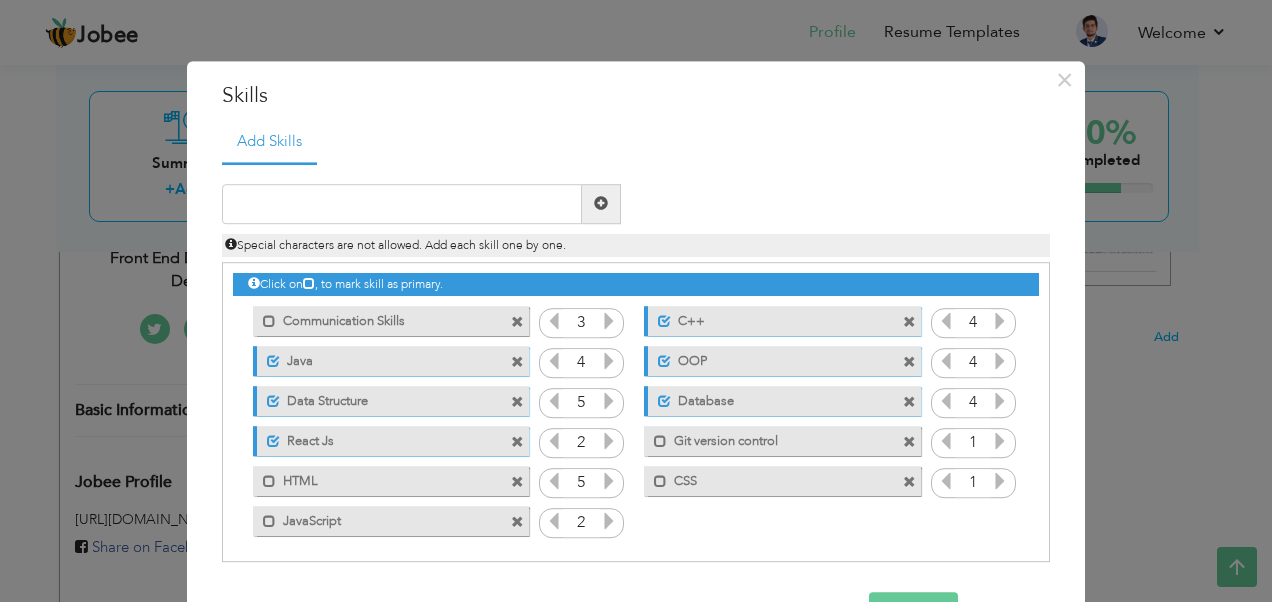 click at bounding box center [609, 521] 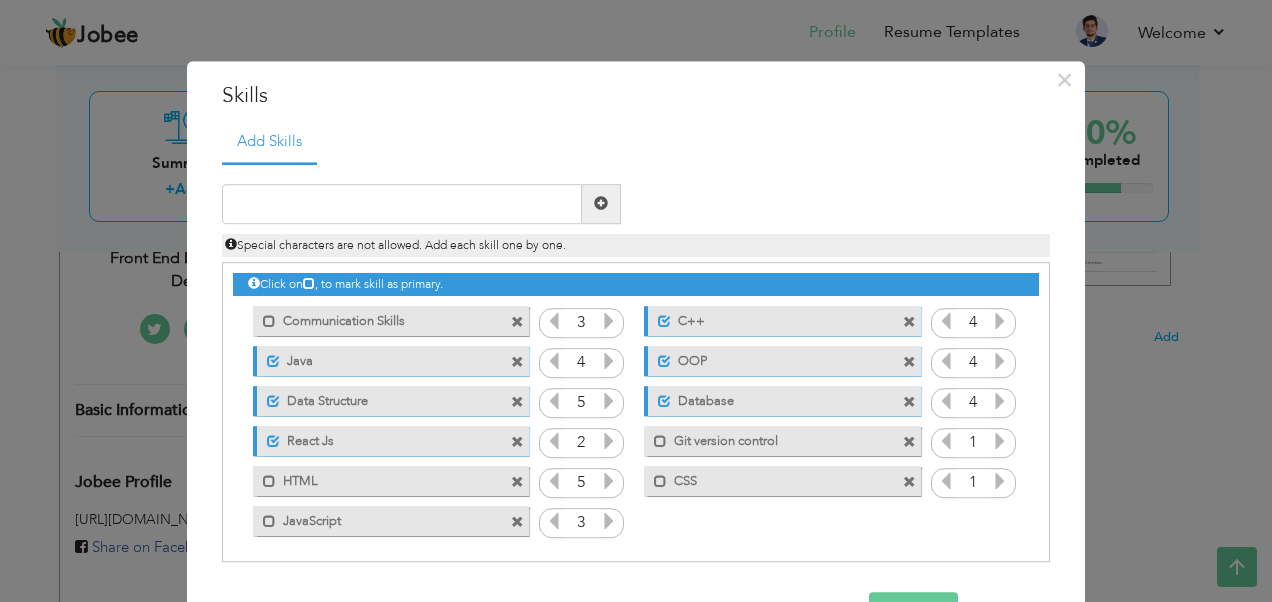 click at bounding box center (1000, 481) 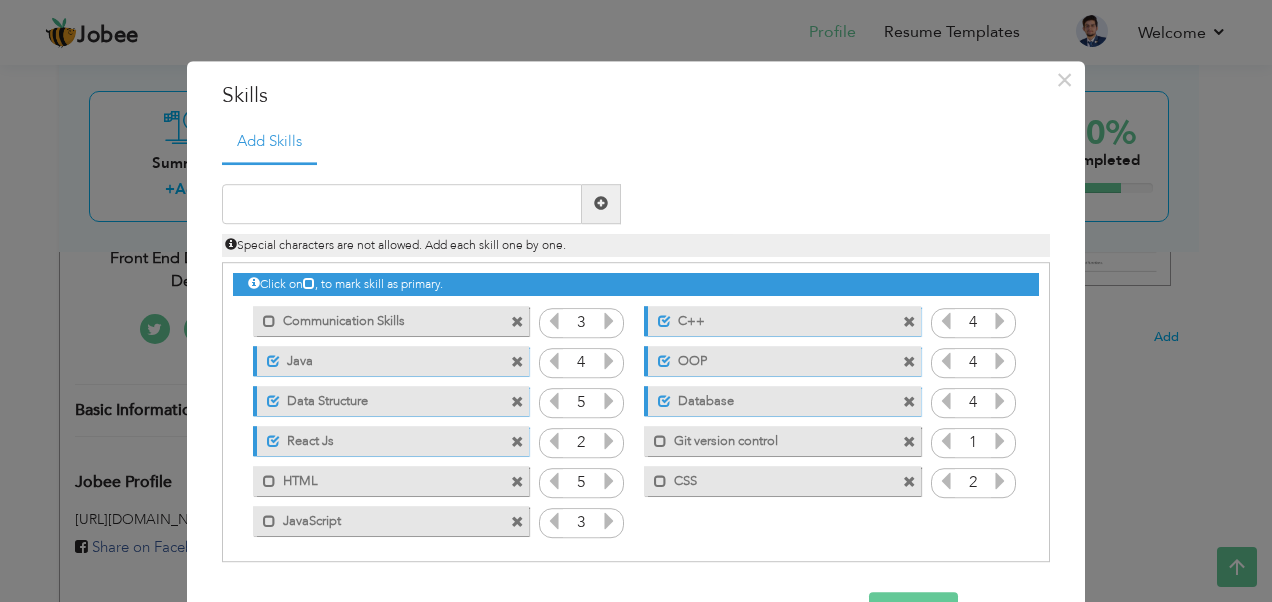 click at bounding box center (1000, 481) 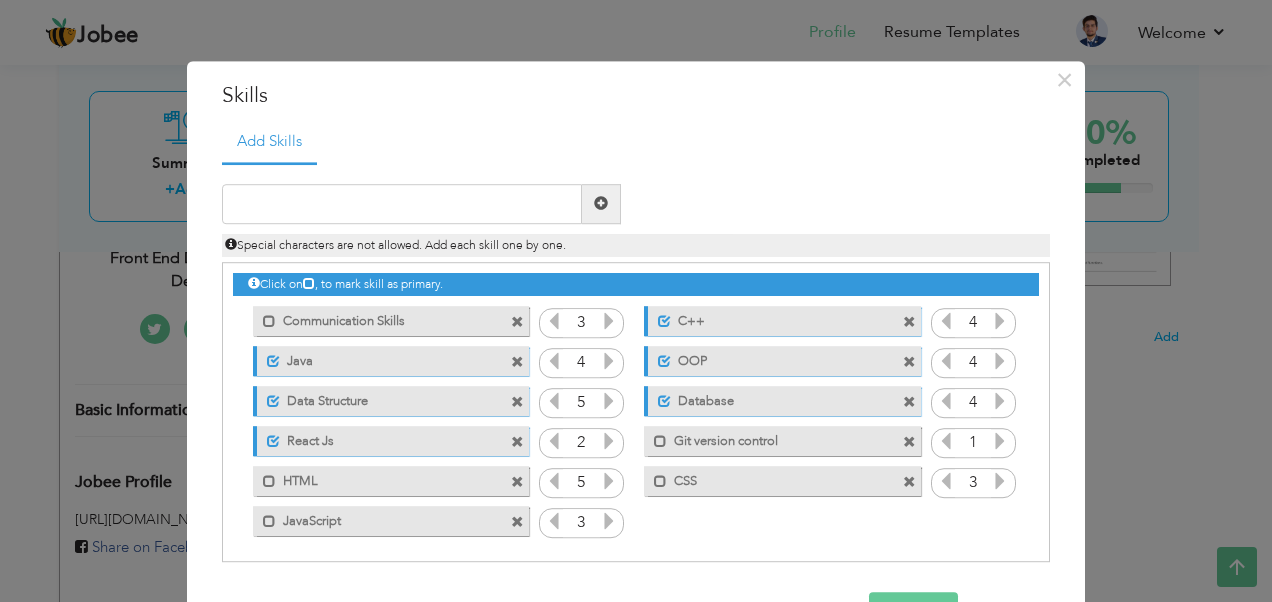 click at bounding box center [1000, 441] 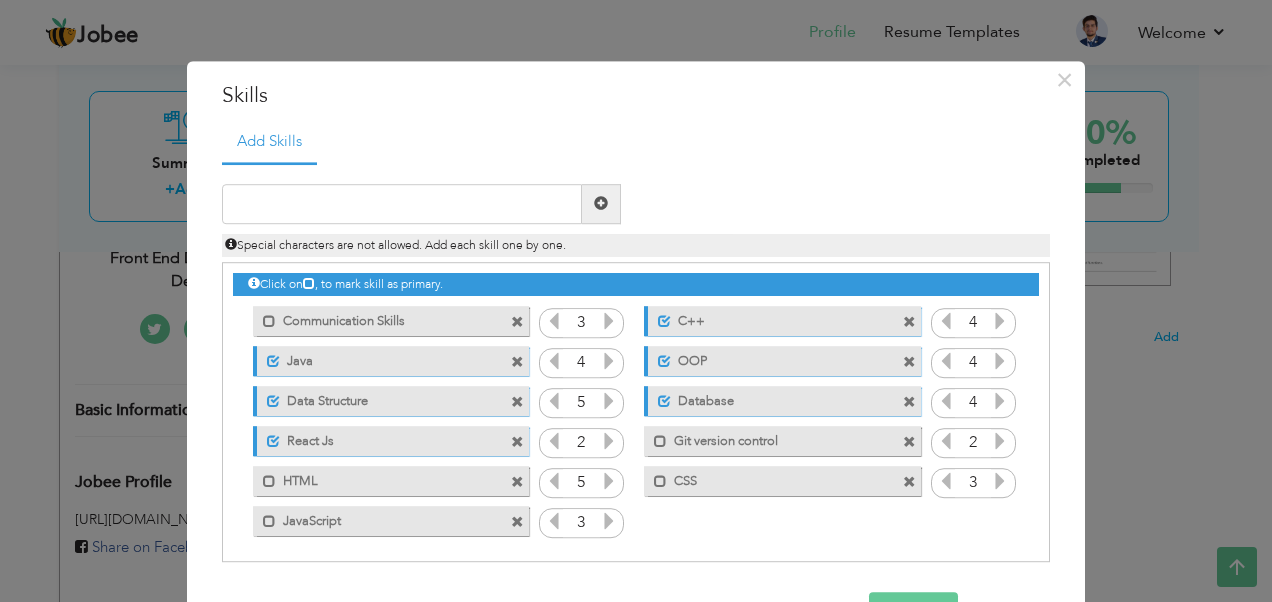 scroll, scrollTop: 4, scrollLeft: 0, axis: vertical 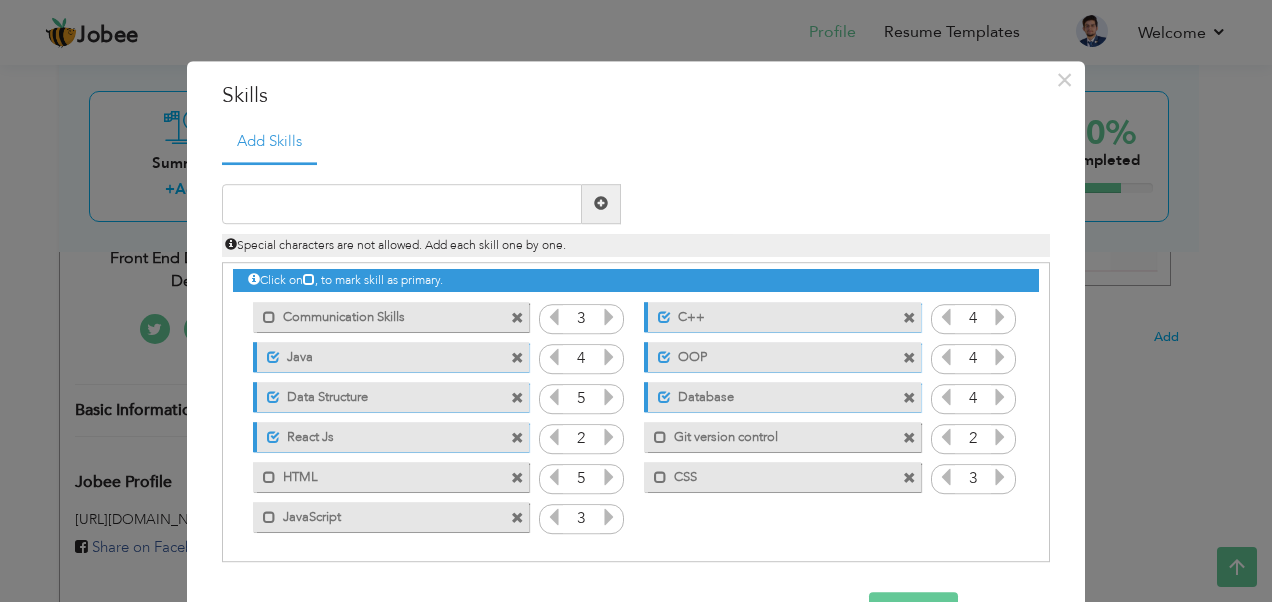 click on "Save" at bounding box center (913, 612) 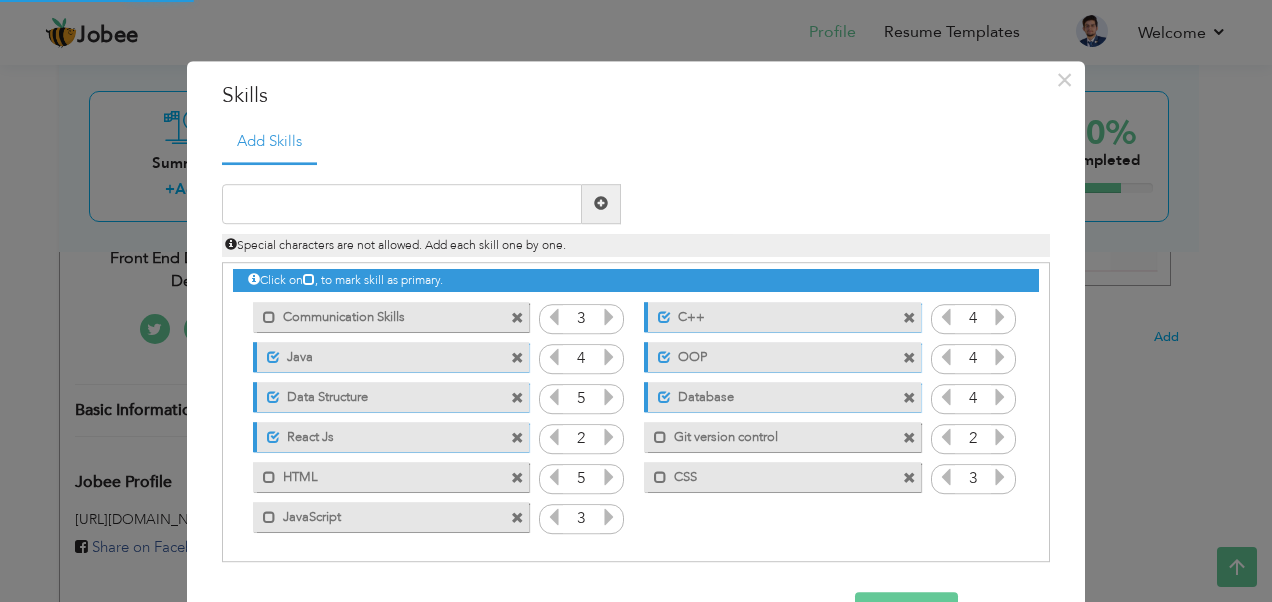 scroll, scrollTop: 64, scrollLeft: 0, axis: vertical 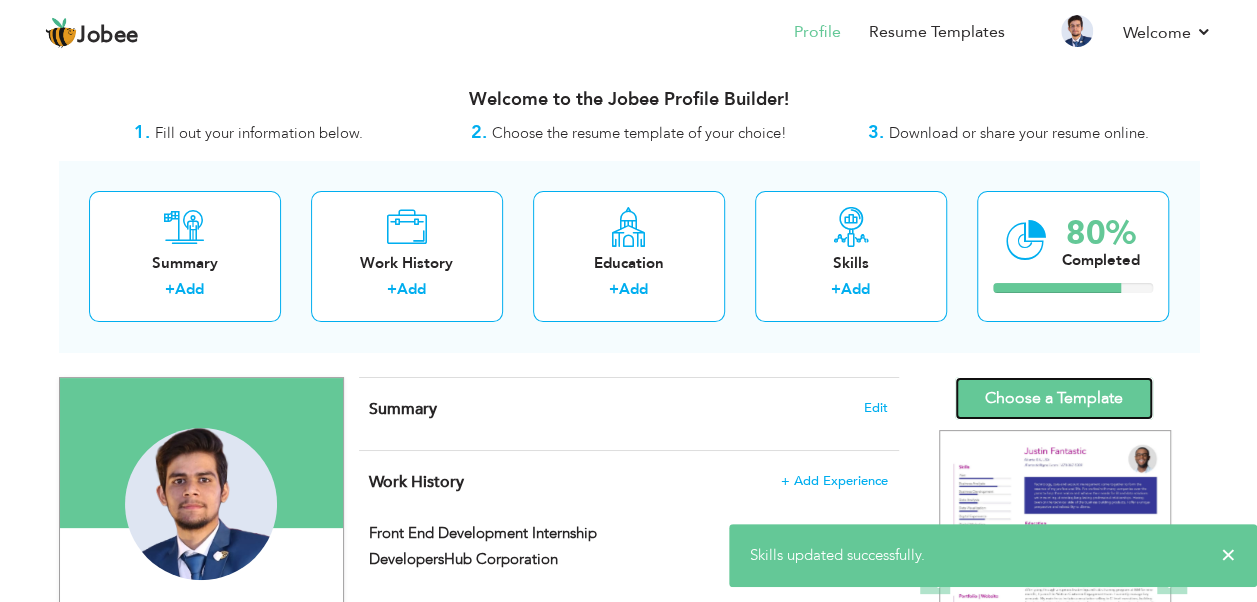 click on "Choose a Template" at bounding box center [1054, 398] 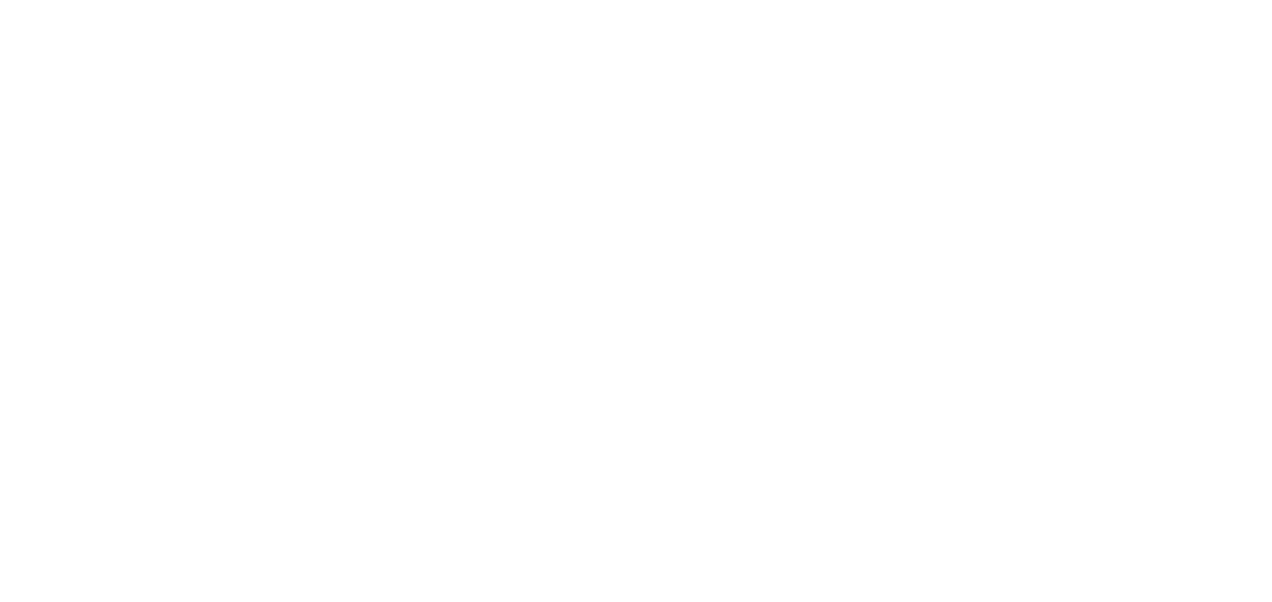 scroll, scrollTop: 0, scrollLeft: 0, axis: both 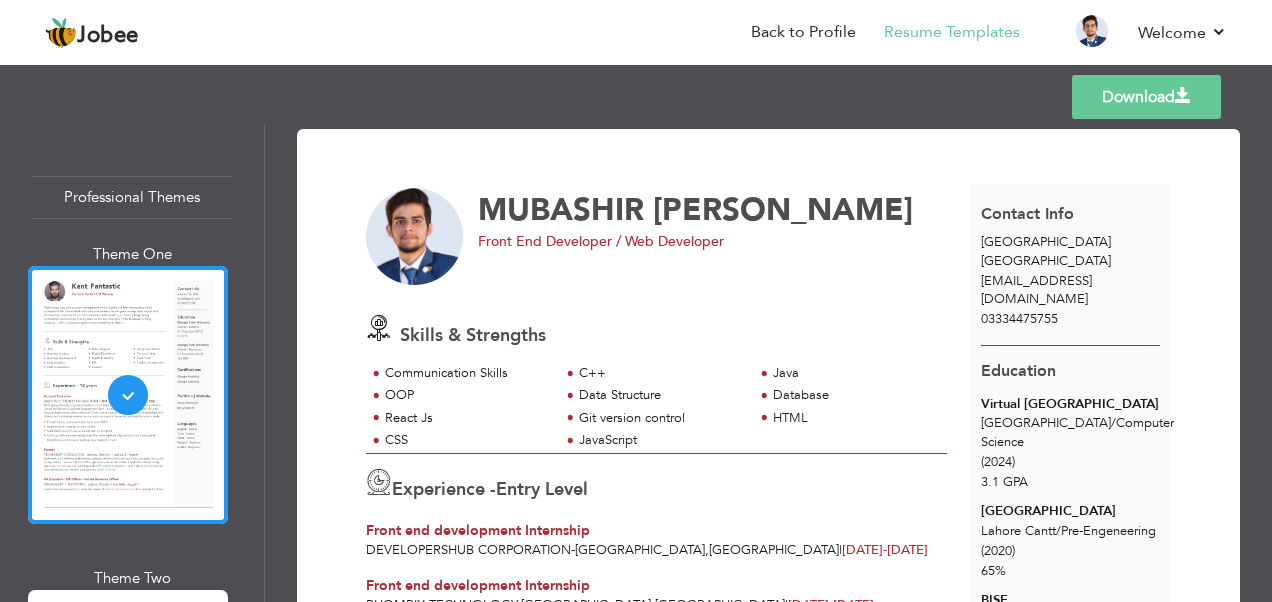 click on "Download" at bounding box center [1146, 97] 